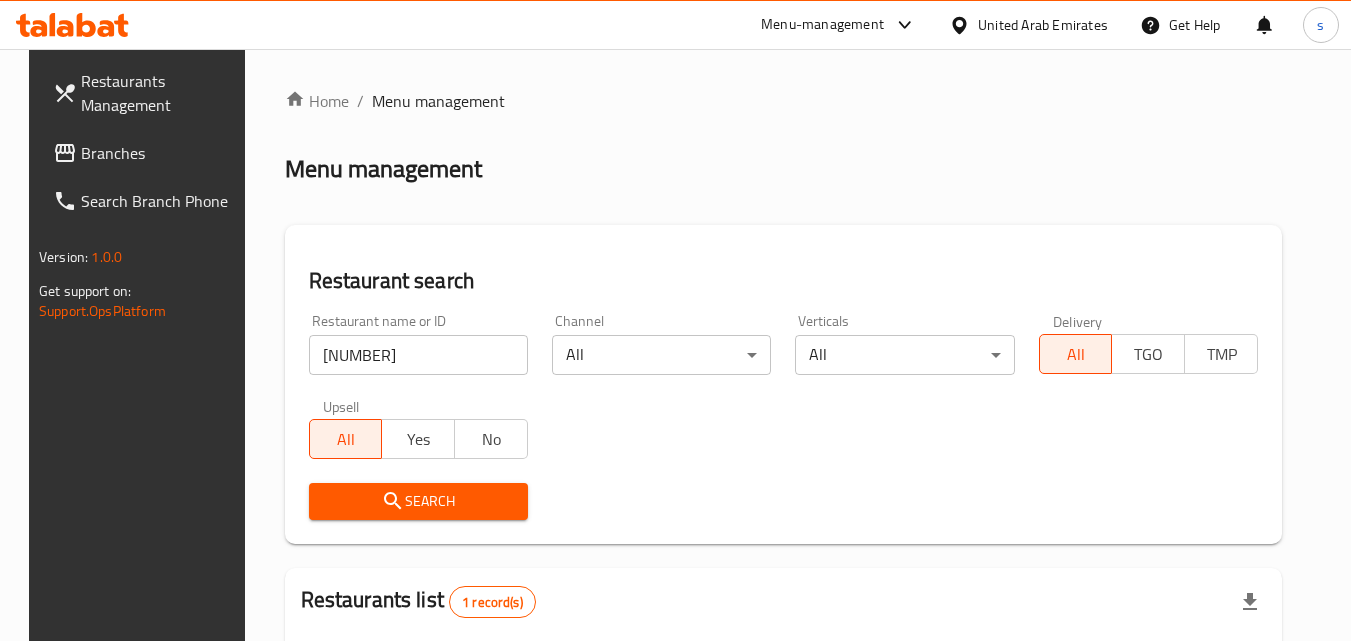 scroll, scrollTop: 234, scrollLeft: 0, axis: vertical 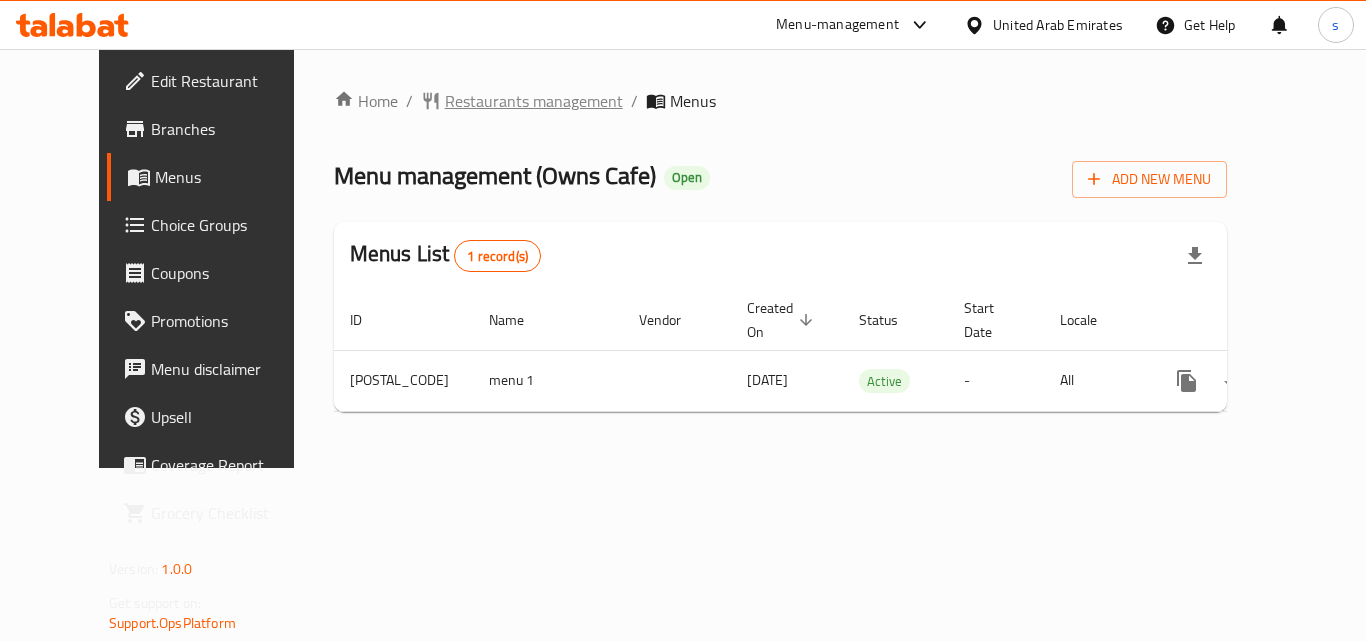 click on "Restaurants management" at bounding box center (534, 101) 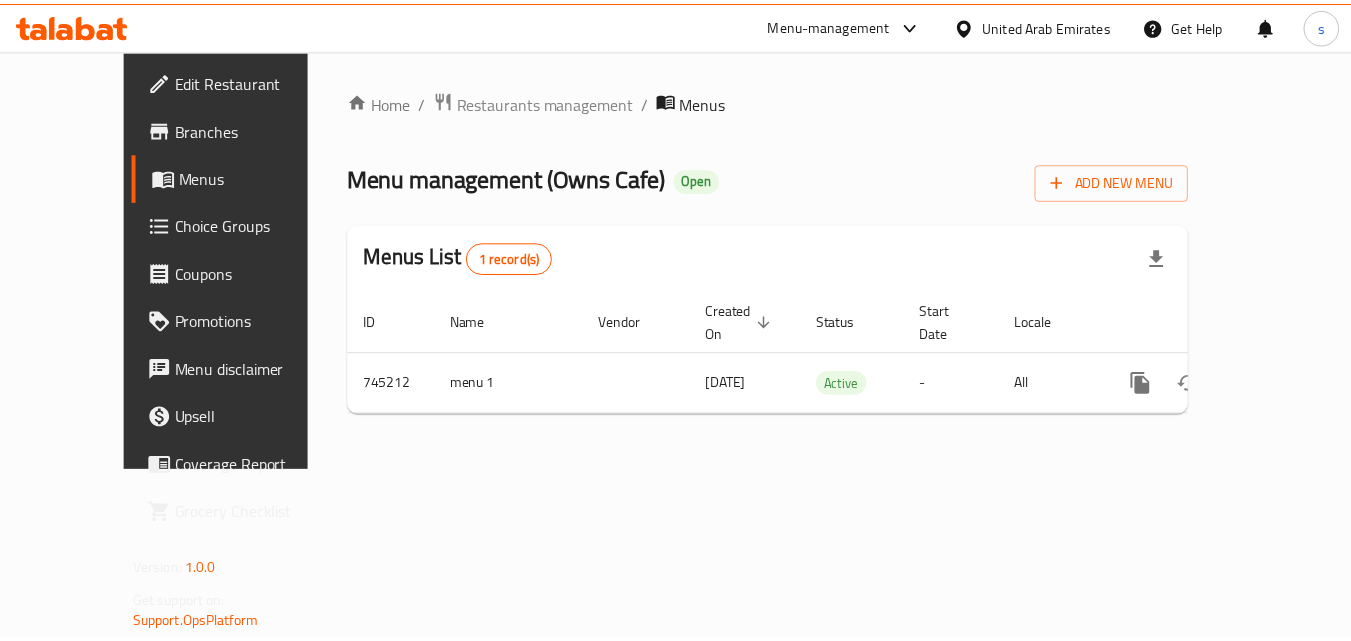 scroll, scrollTop: 0, scrollLeft: 0, axis: both 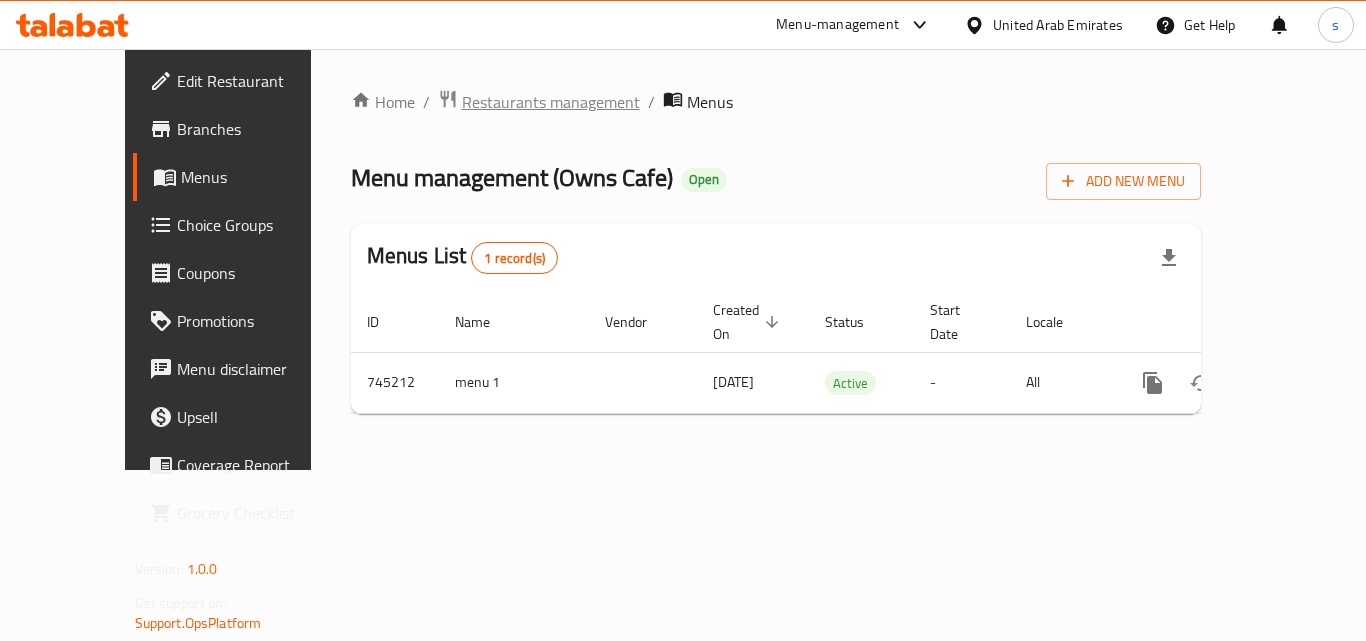 click on "Restaurants management" at bounding box center (551, 102) 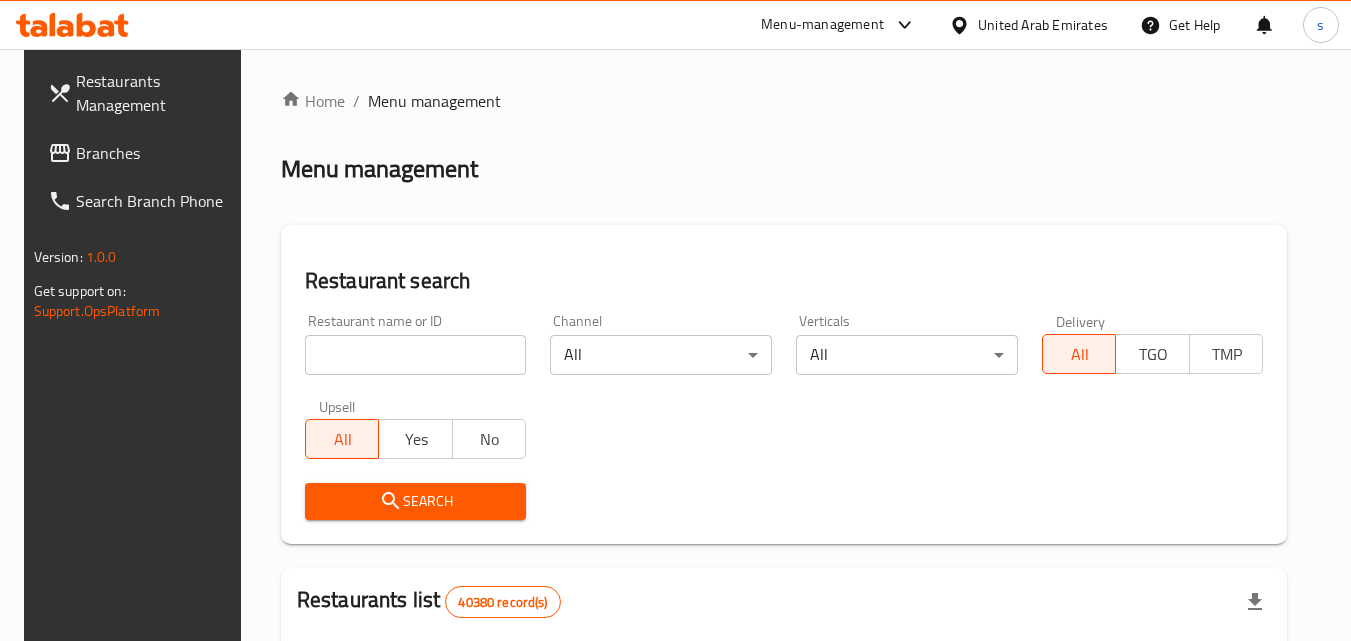 drag, startPoint x: 432, startPoint y: 334, endPoint x: 430, endPoint y: 345, distance: 11.18034 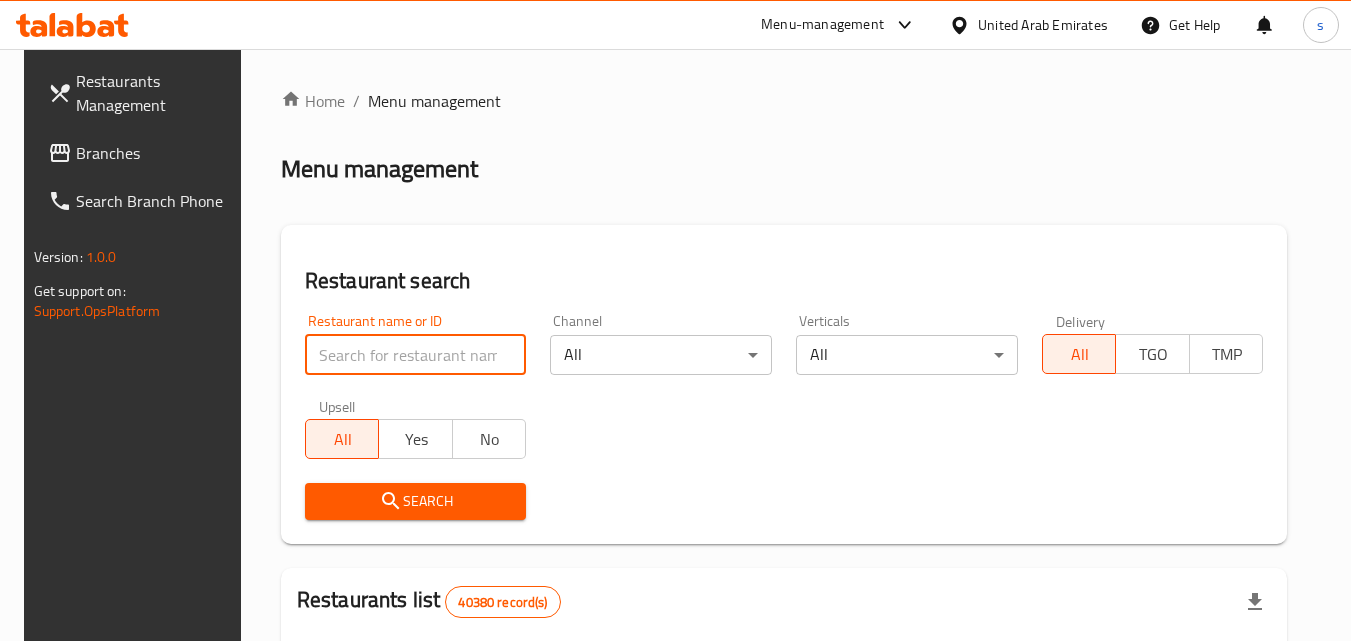 drag, startPoint x: 424, startPoint y: 350, endPoint x: 415, endPoint y: 361, distance: 14.21267 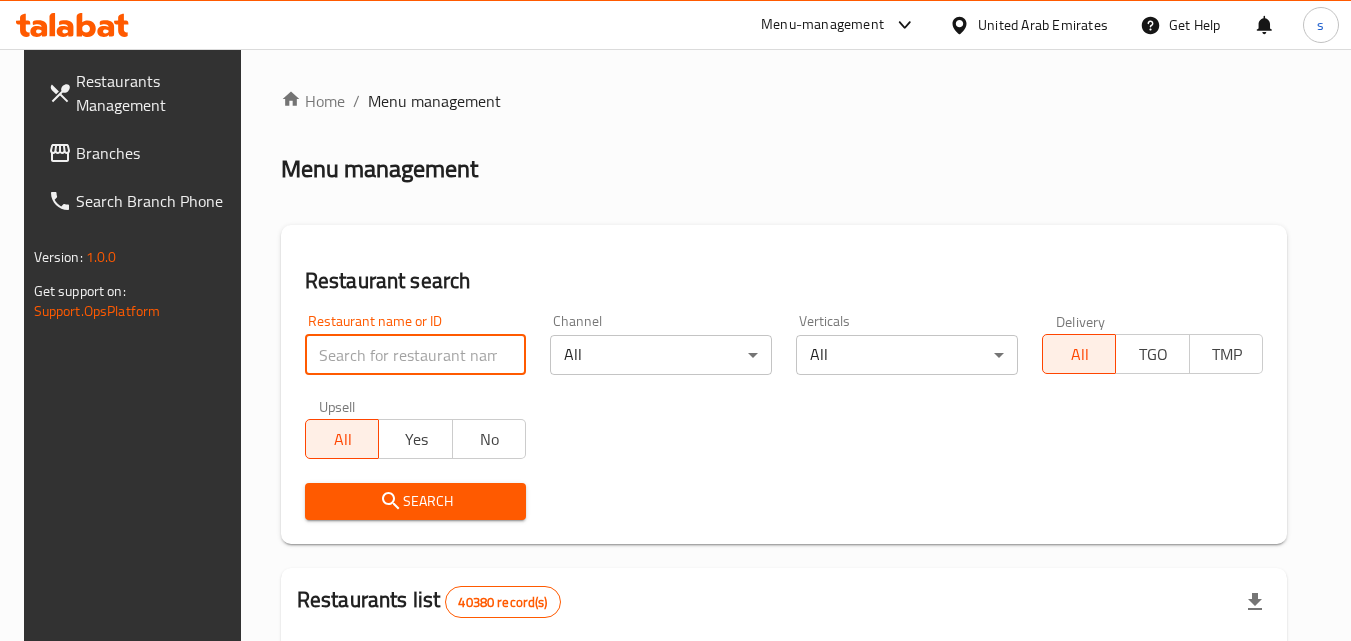 paste on "648443" 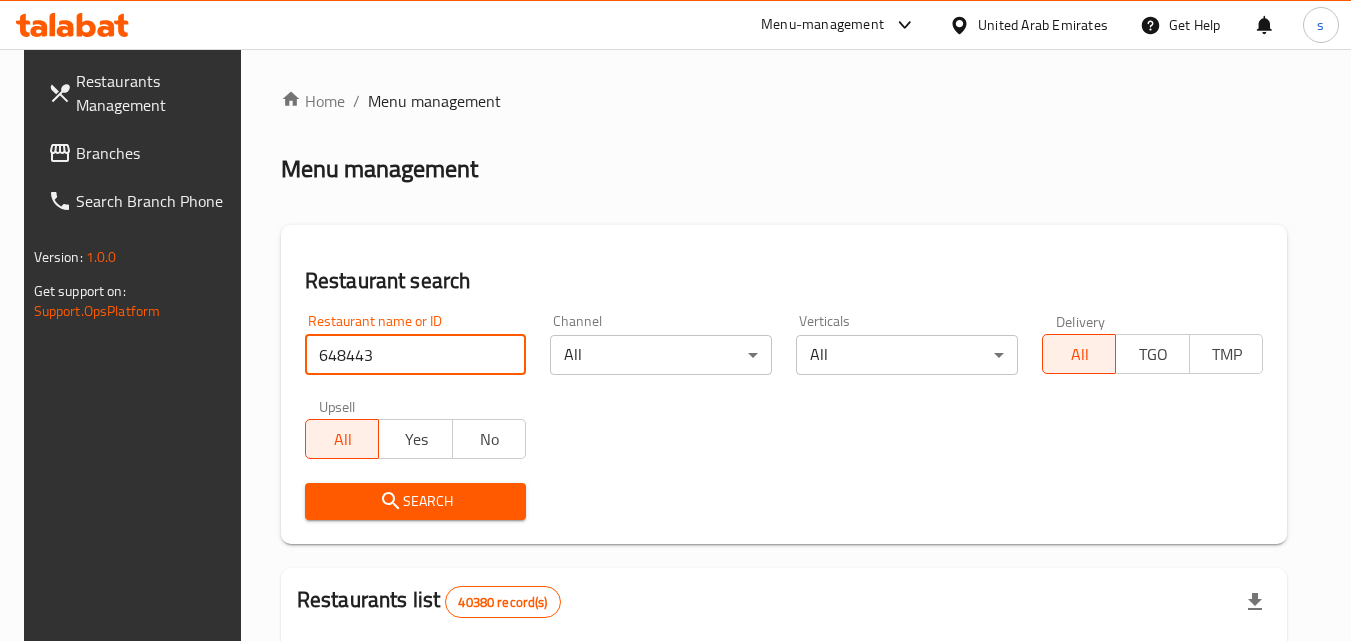 type on "648443" 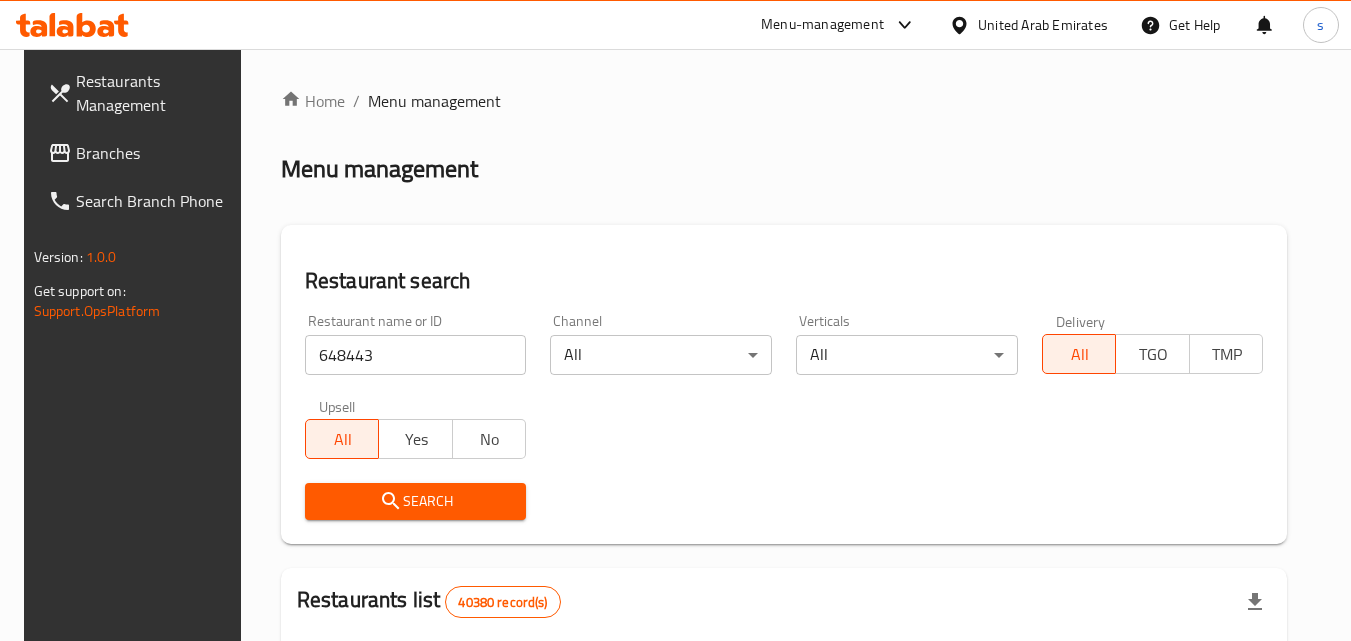 click on "Search" at bounding box center [416, 501] 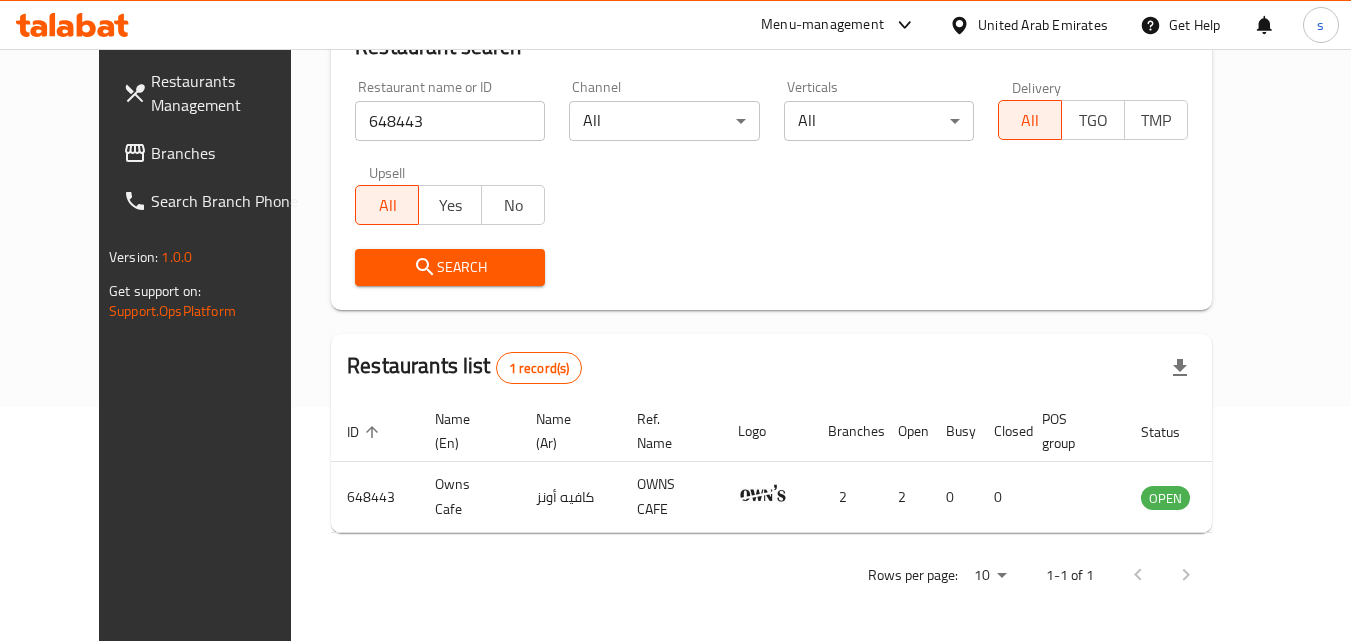 scroll, scrollTop: 234, scrollLeft: 0, axis: vertical 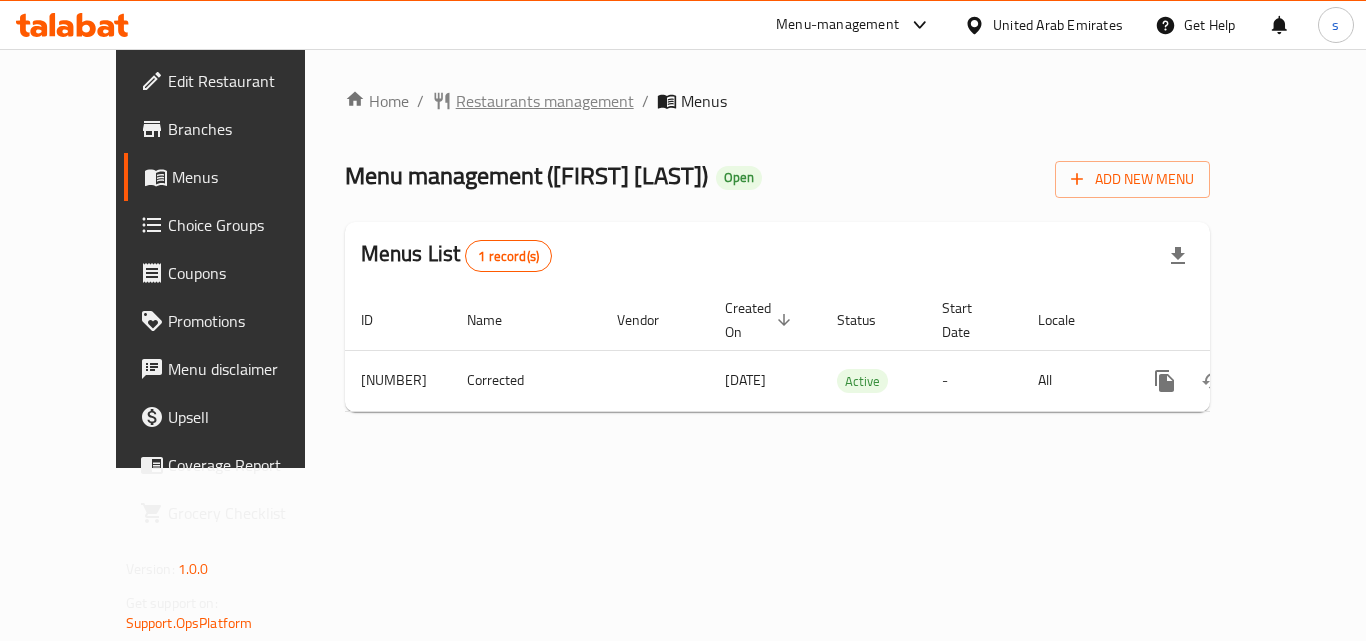 click on "Restaurants management" at bounding box center (545, 101) 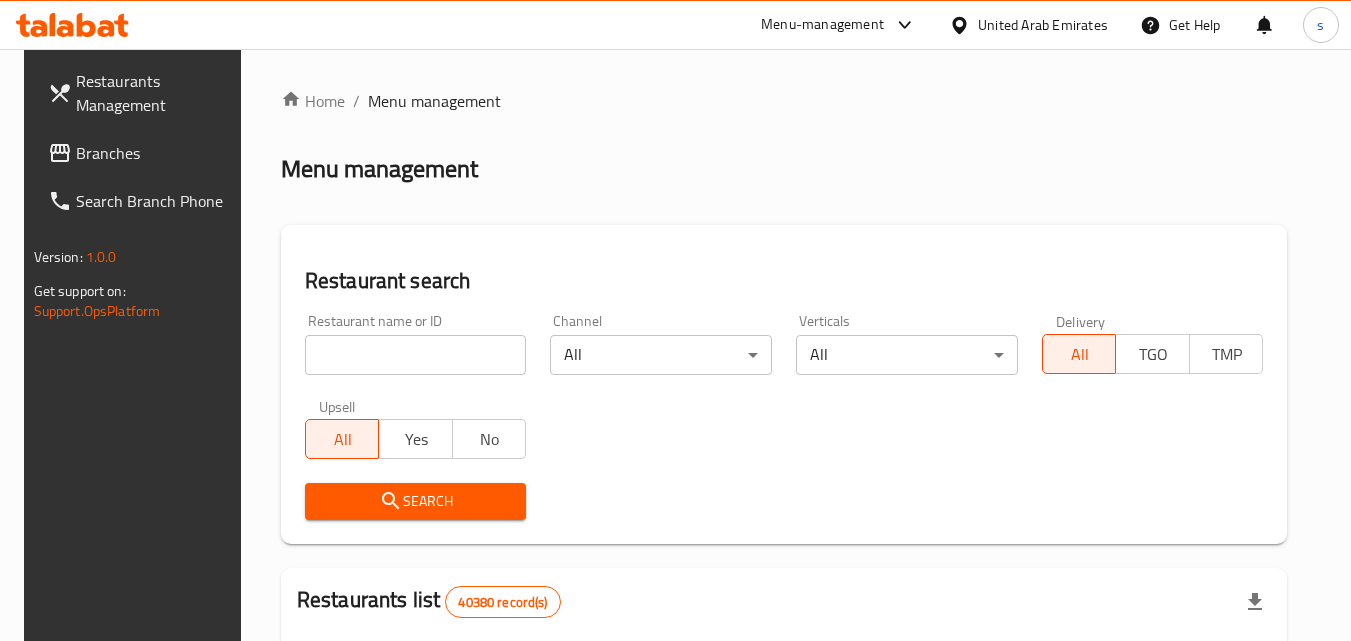 click on "Branches" at bounding box center (141, 153) 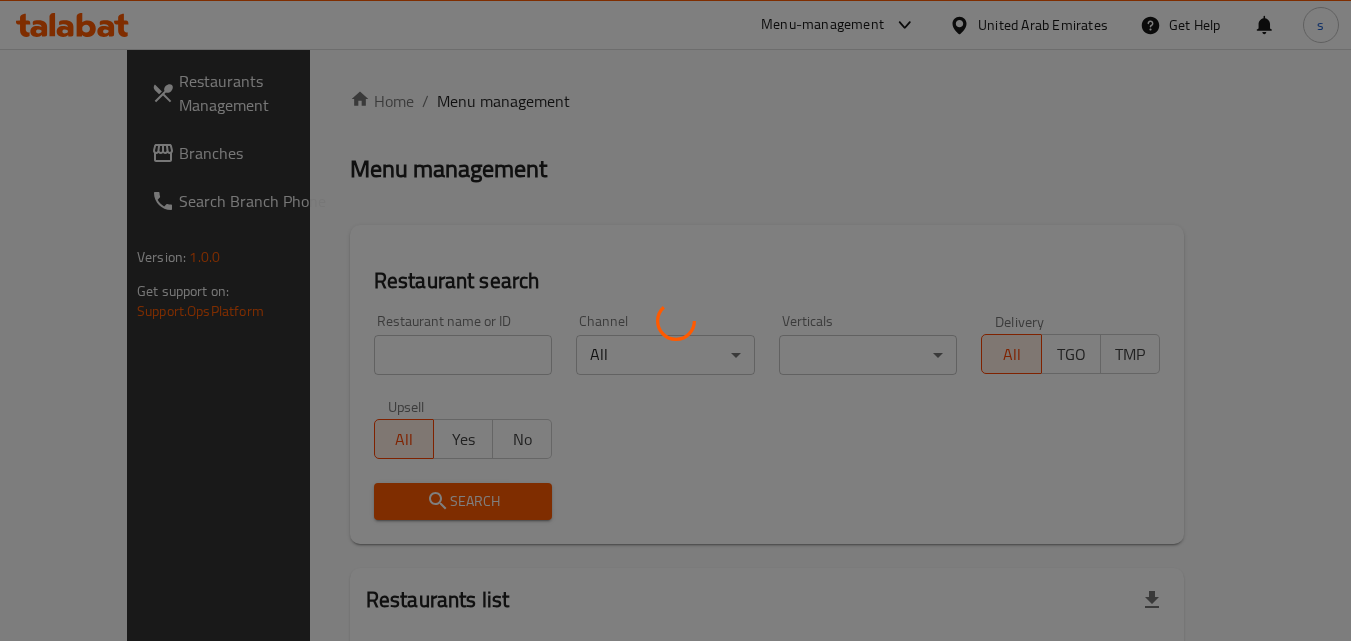 scroll, scrollTop: 0, scrollLeft: 0, axis: both 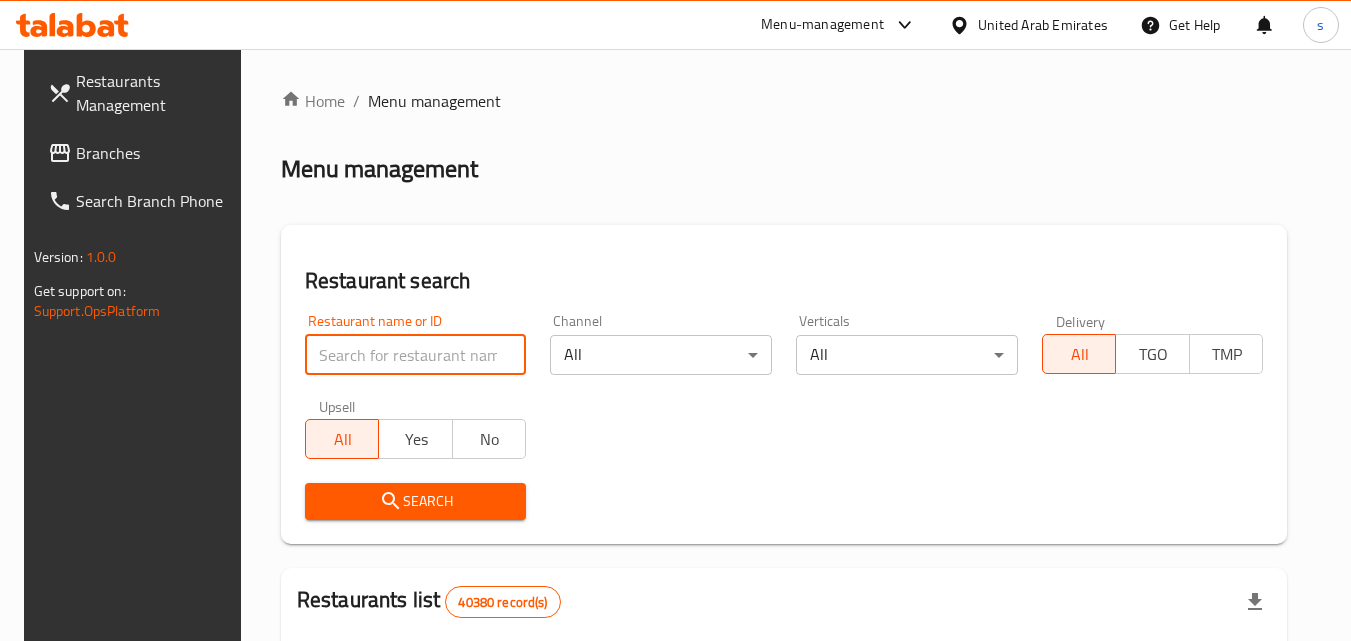paste on "340420152" 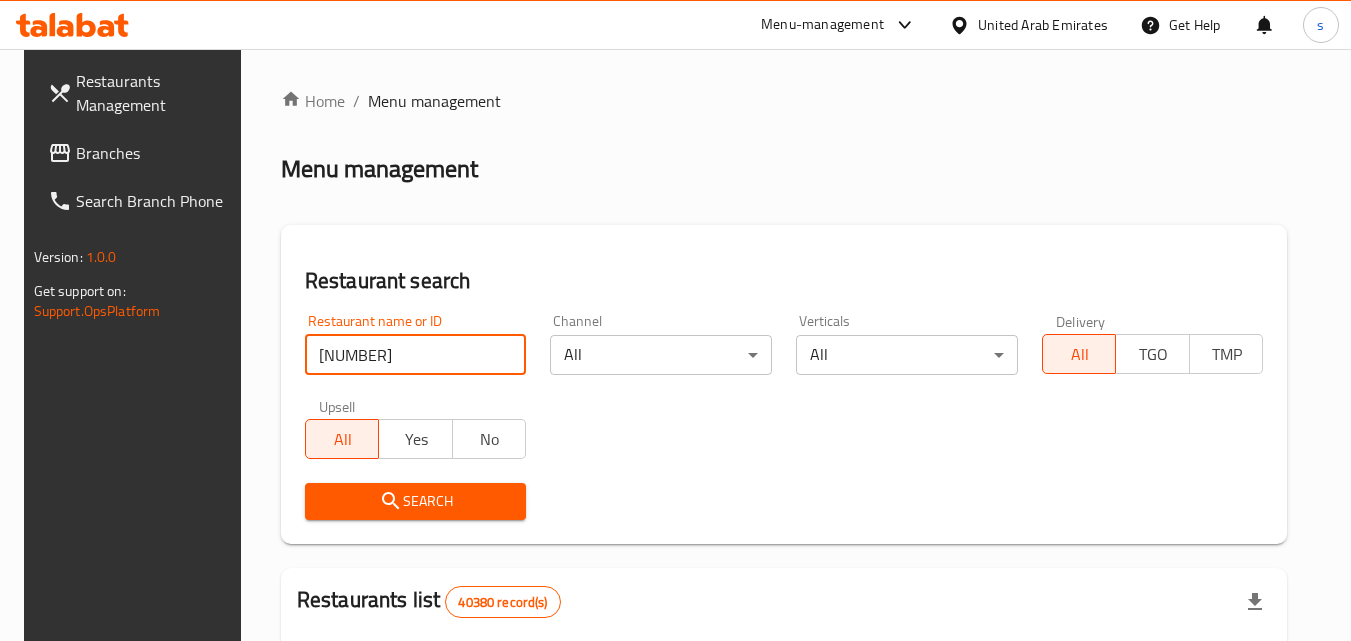 drag, startPoint x: 396, startPoint y: 353, endPoint x: 102, endPoint y: 415, distance: 300.4663 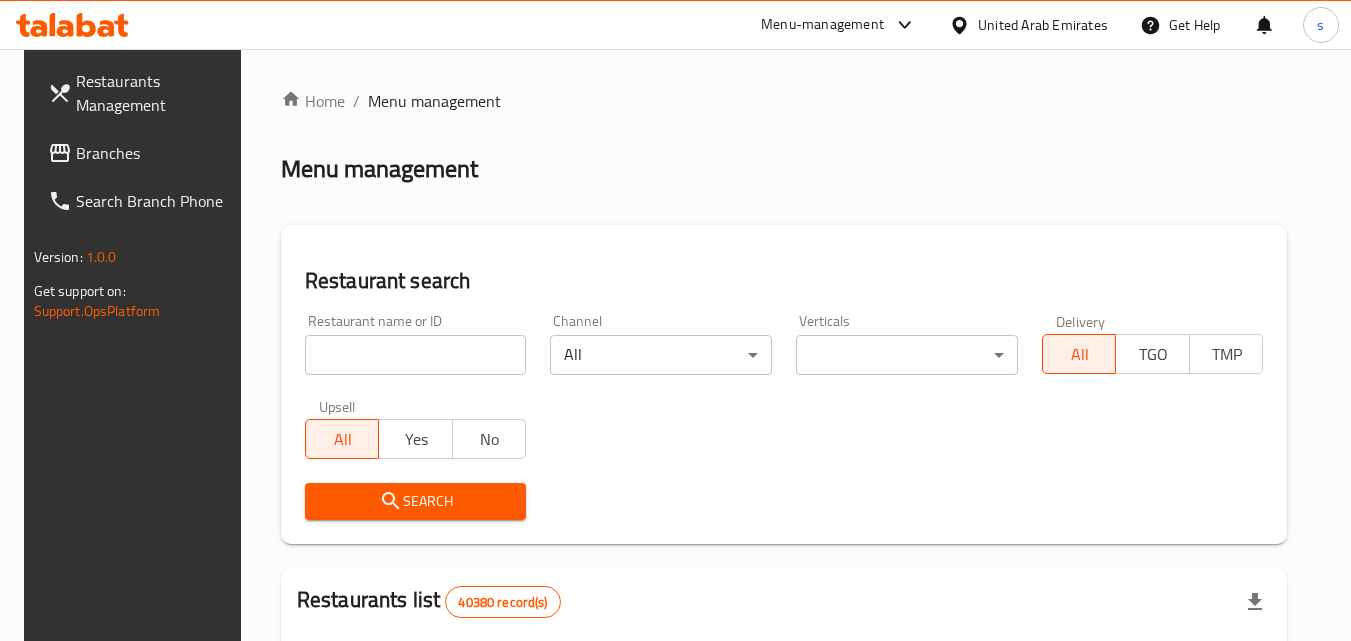 scroll, scrollTop: 0, scrollLeft: 0, axis: both 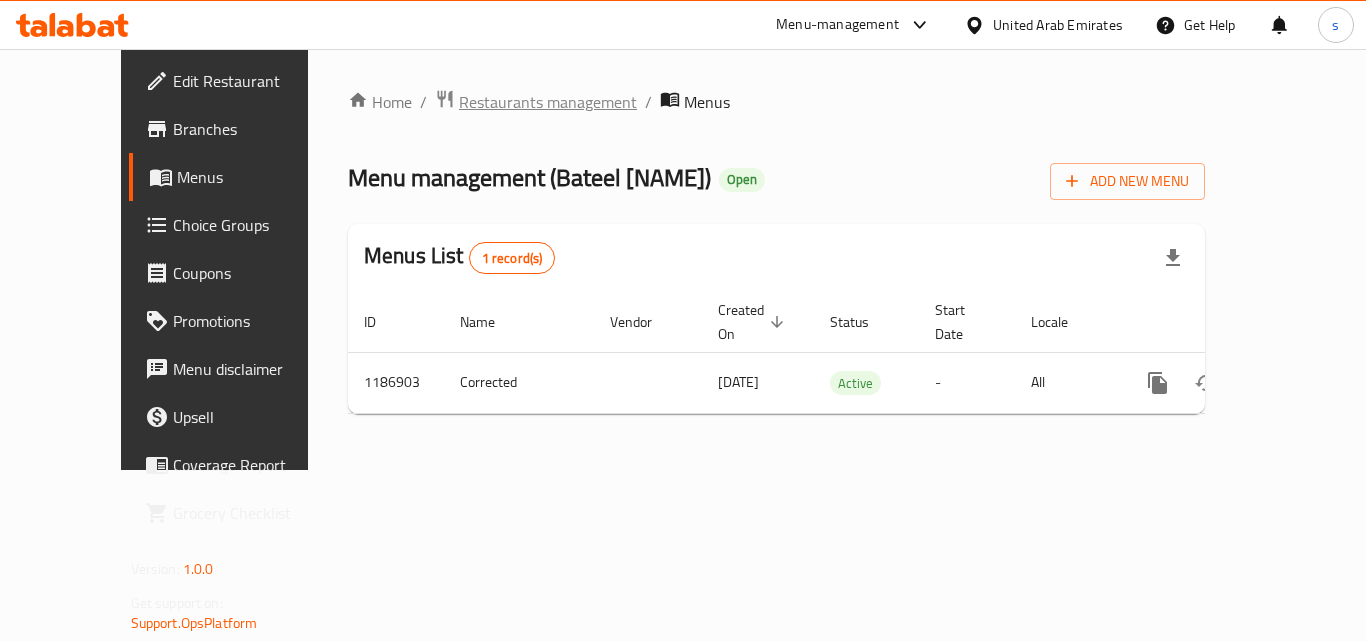 click on "Restaurants management" at bounding box center (548, 102) 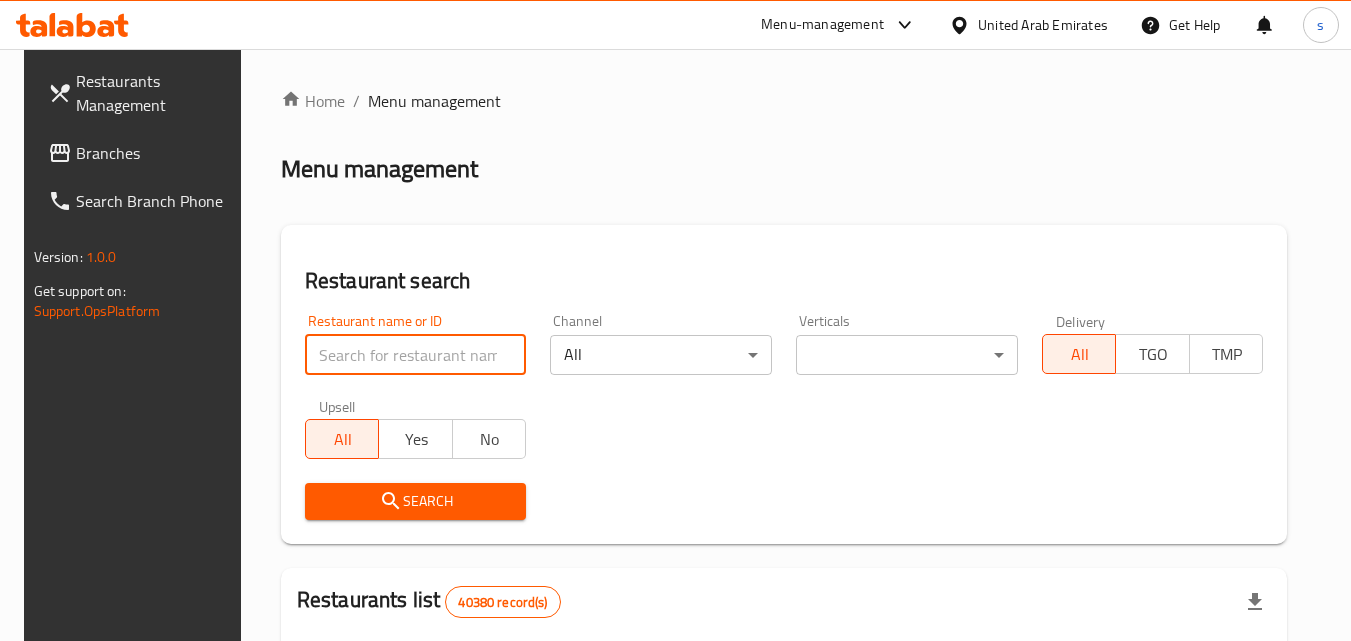 paste on "666862" 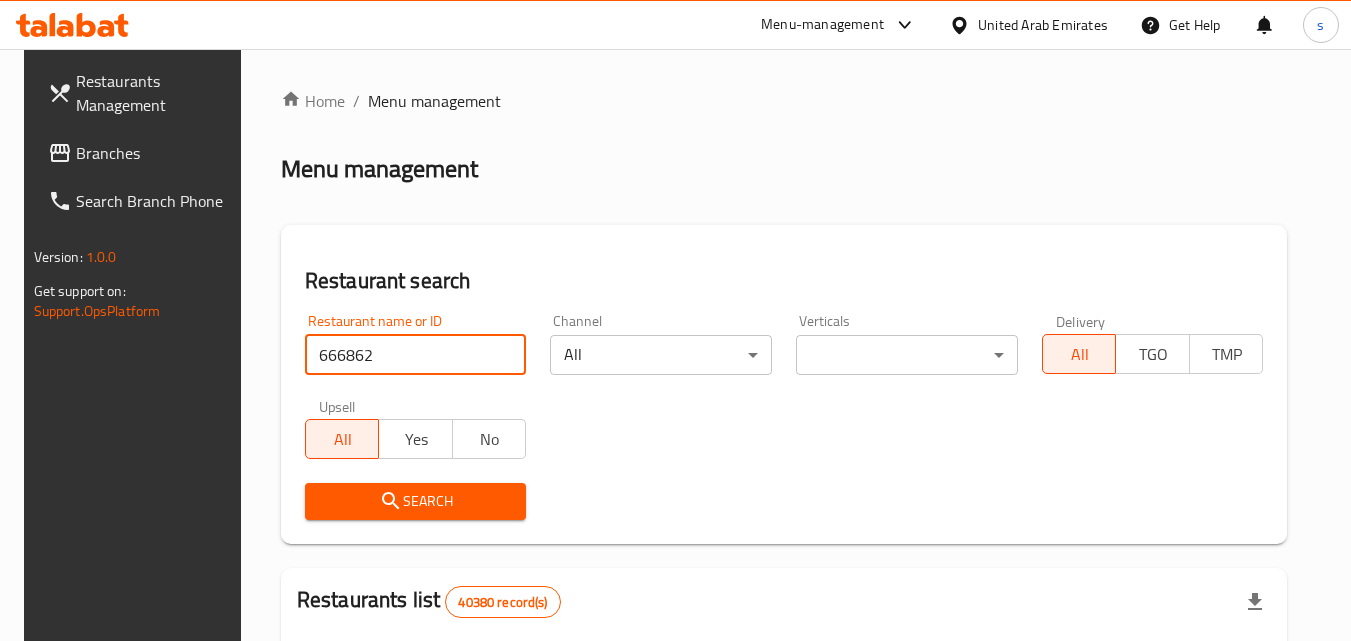 type on "666862" 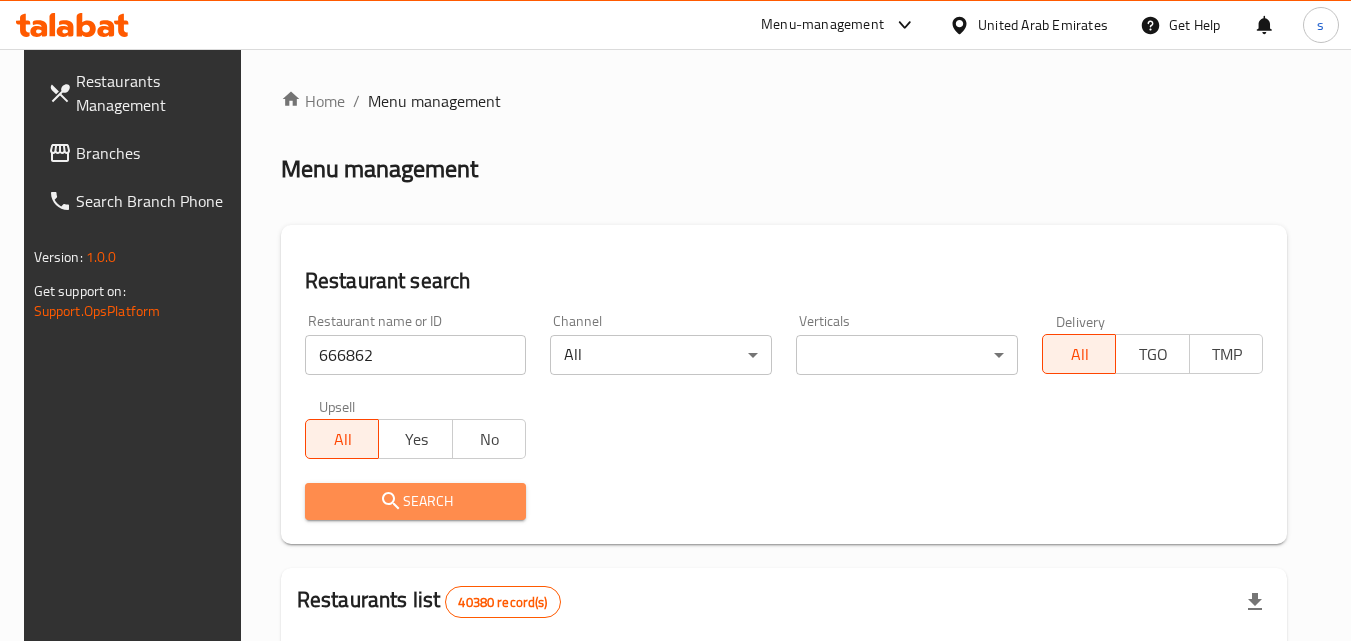 click on "Search" at bounding box center (416, 501) 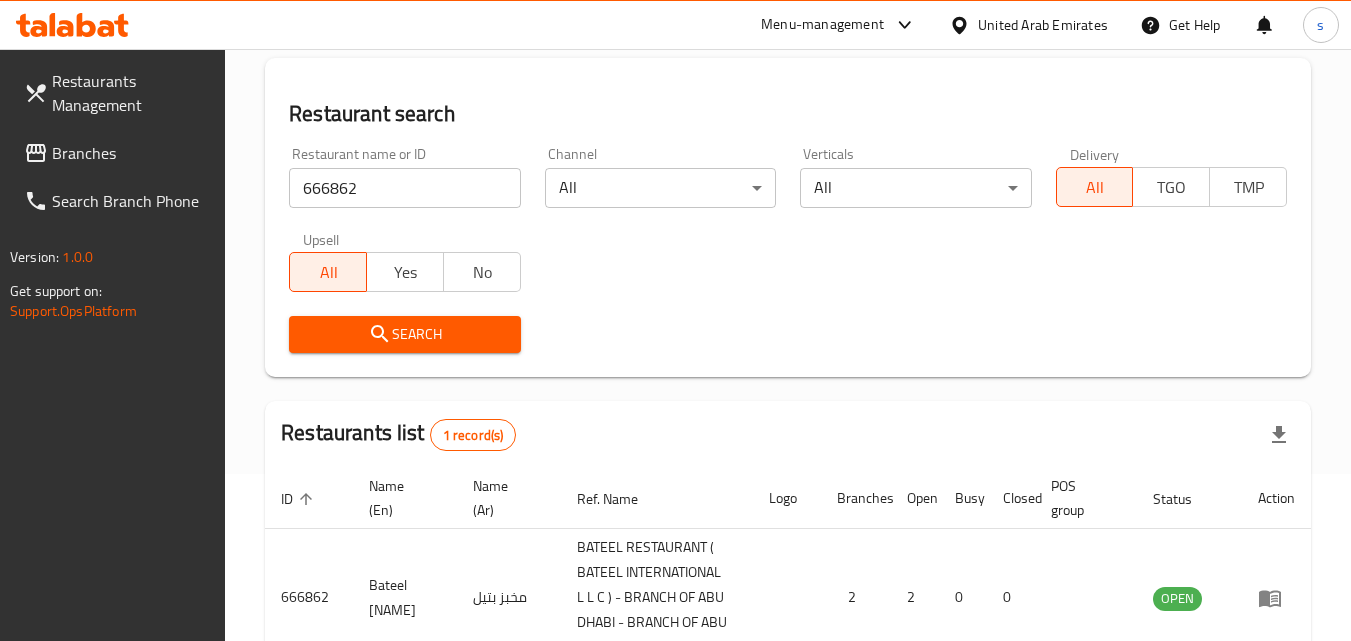 scroll, scrollTop: 301, scrollLeft: 0, axis: vertical 